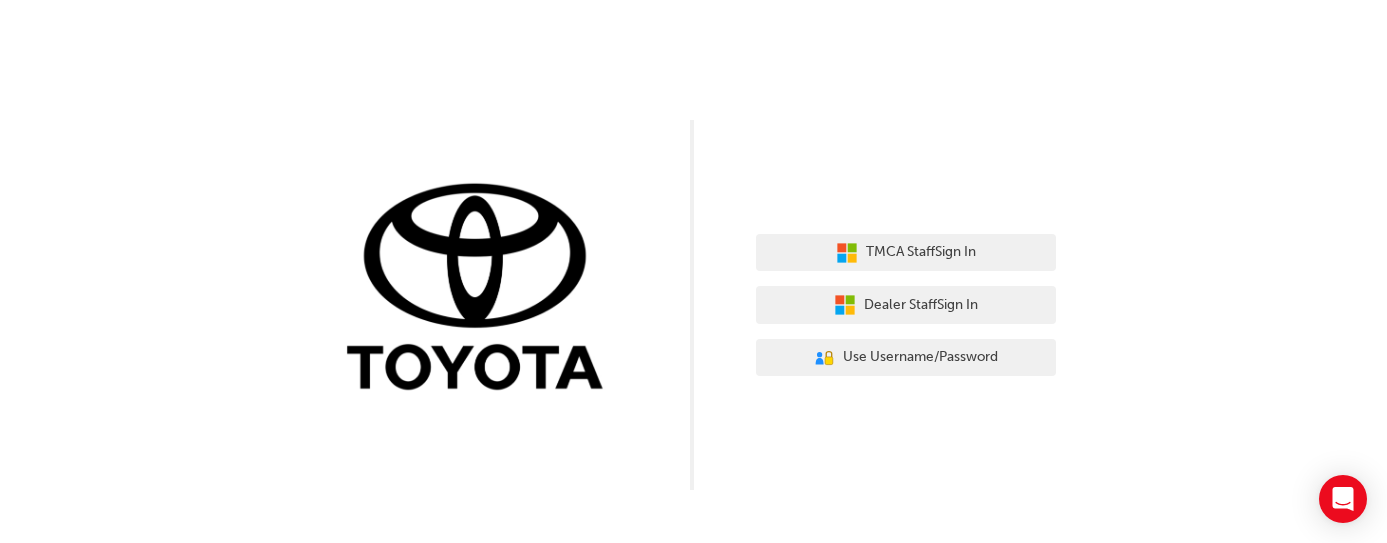 scroll, scrollTop: 0, scrollLeft: 0, axis: both 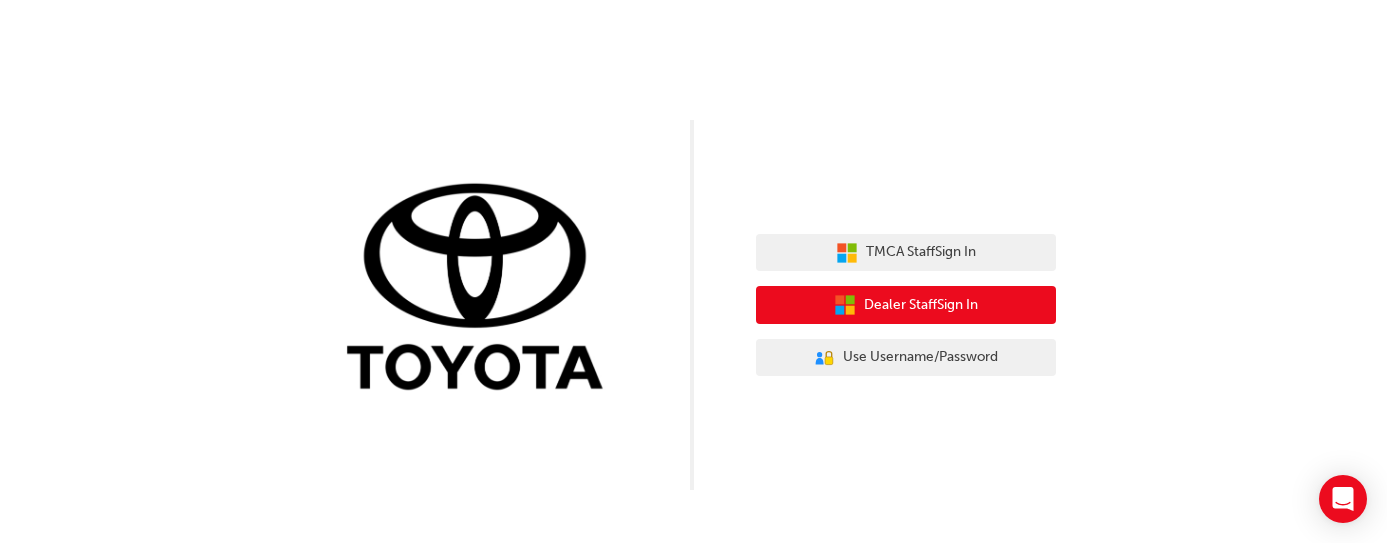 click on "Dealer Staff  Sign In" at bounding box center [906, 305] 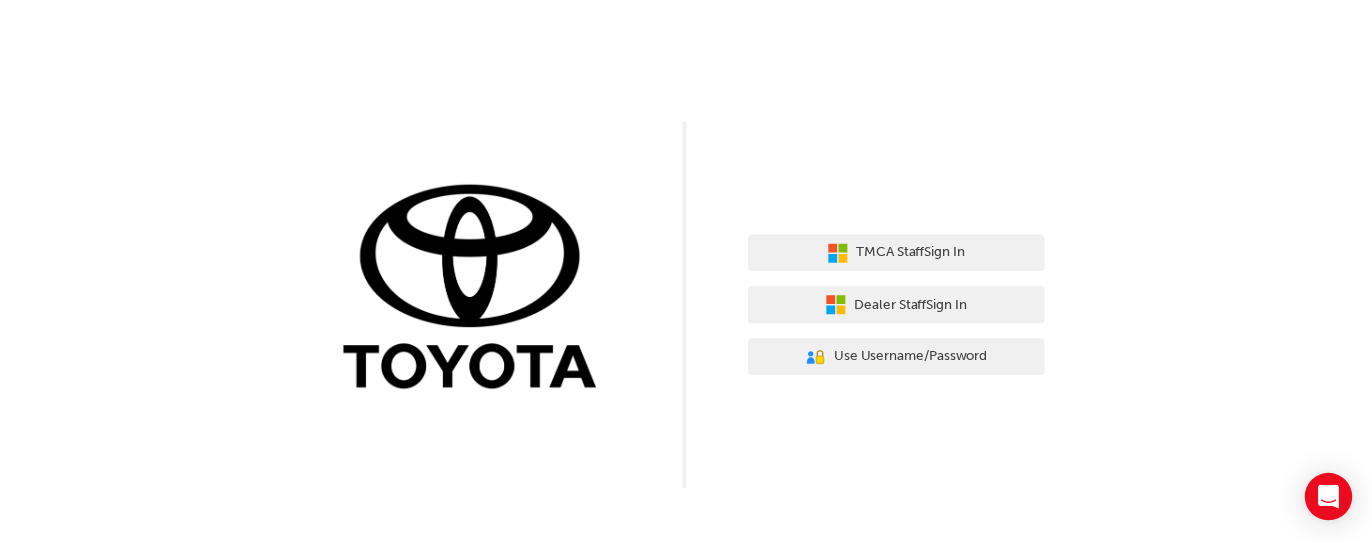 scroll, scrollTop: 0, scrollLeft: 0, axis: both 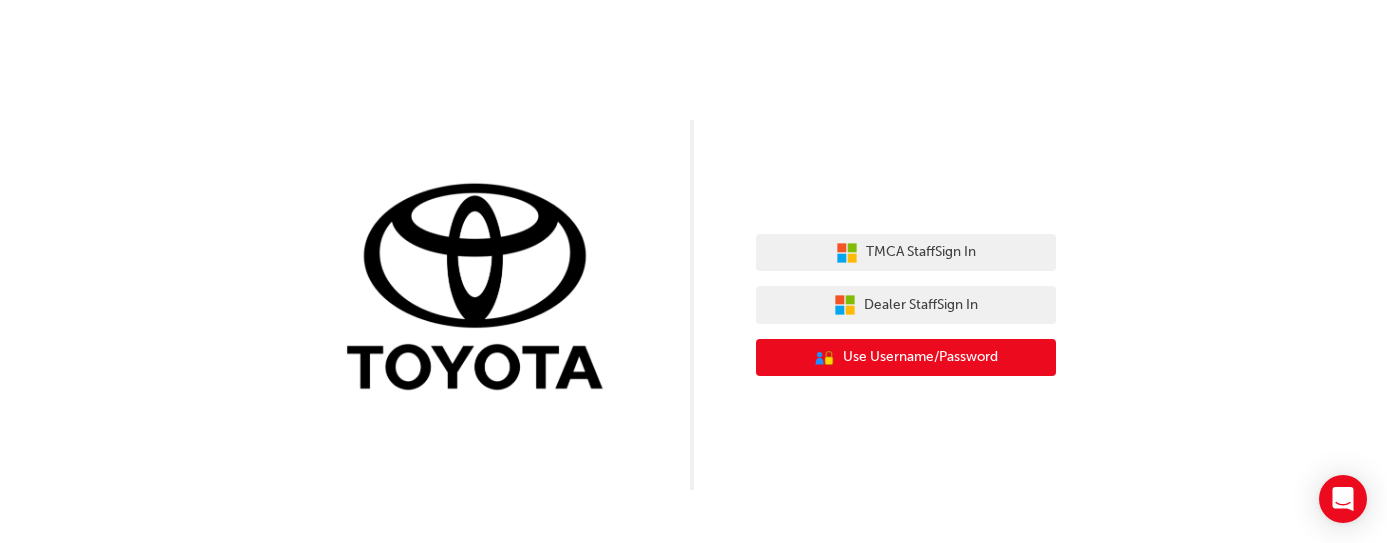 click on "Use Username/Password" at bounding box center (920, 357) 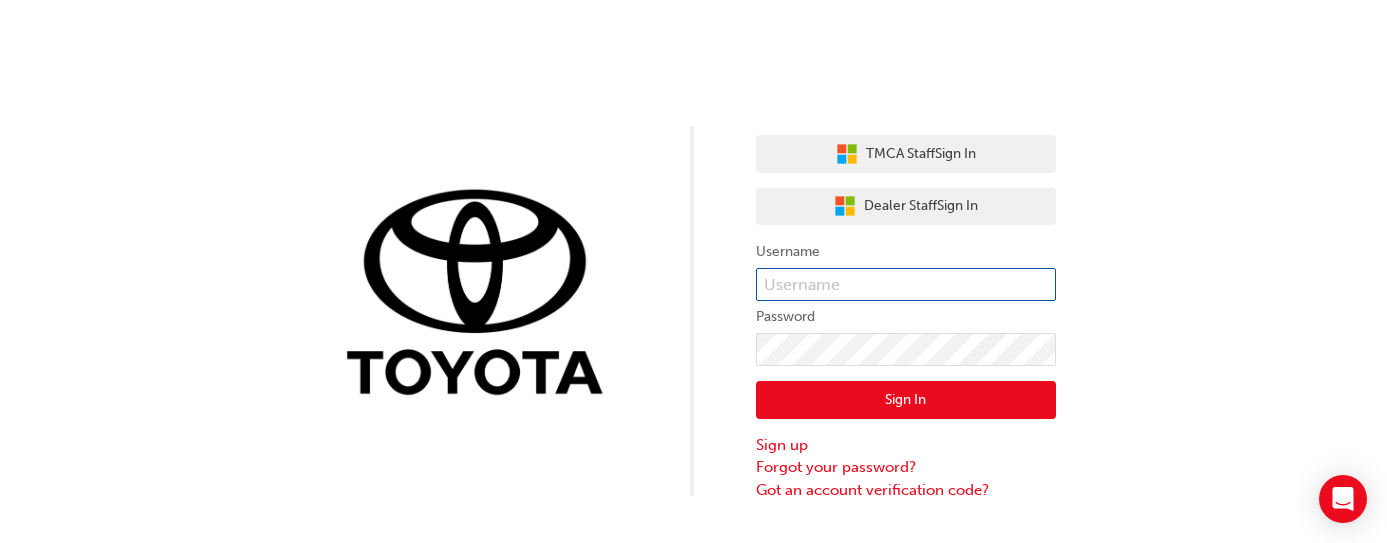 type on "[EMAIL]" 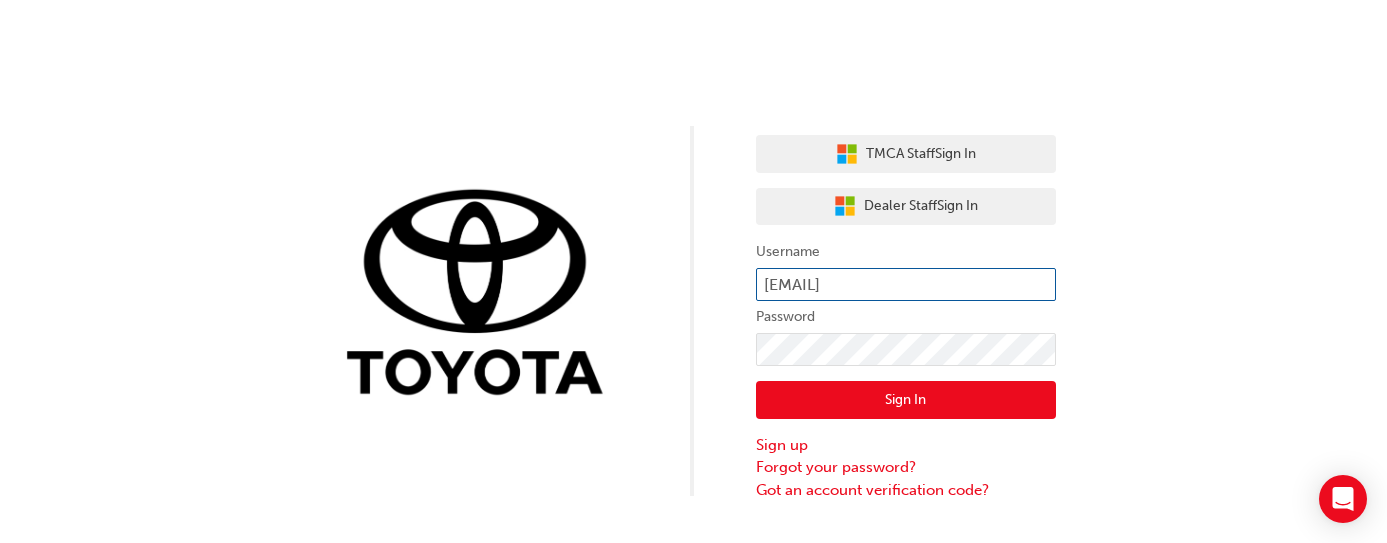 click on "[EMAIL]" at bounding box center (906, 285) 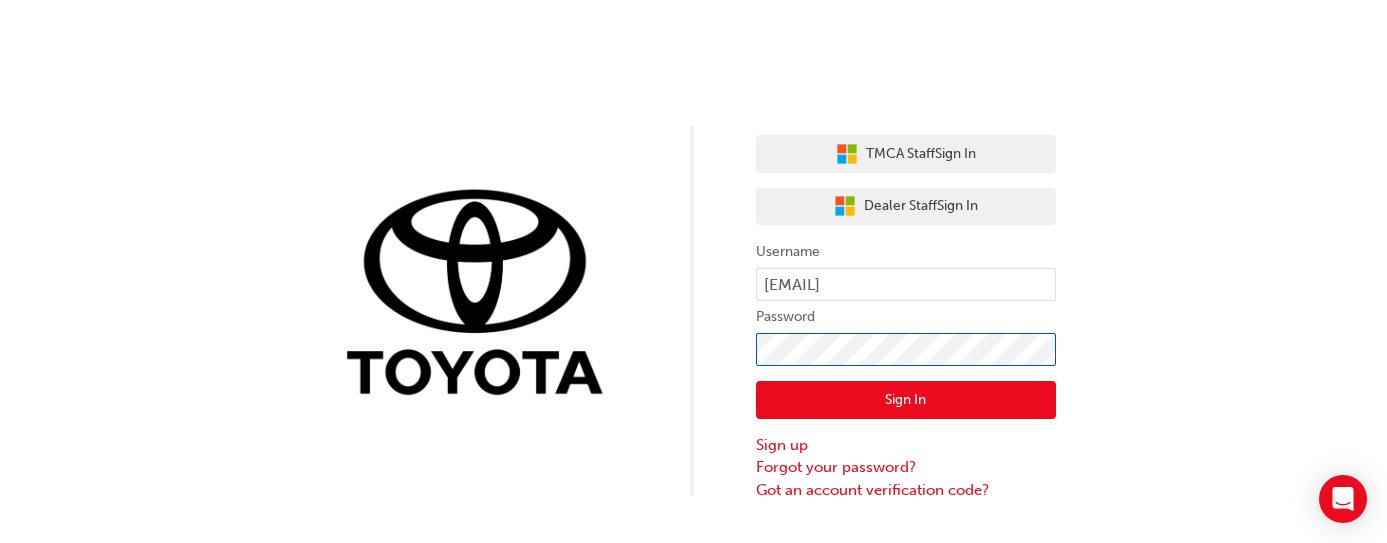 click on "TMCA Staff  Sign In Dealer Staff  Sign In Username [EMAIL] Password Sign In Sign up Forgot your password? Got an account verification code?" at bounding box center [693, 250] 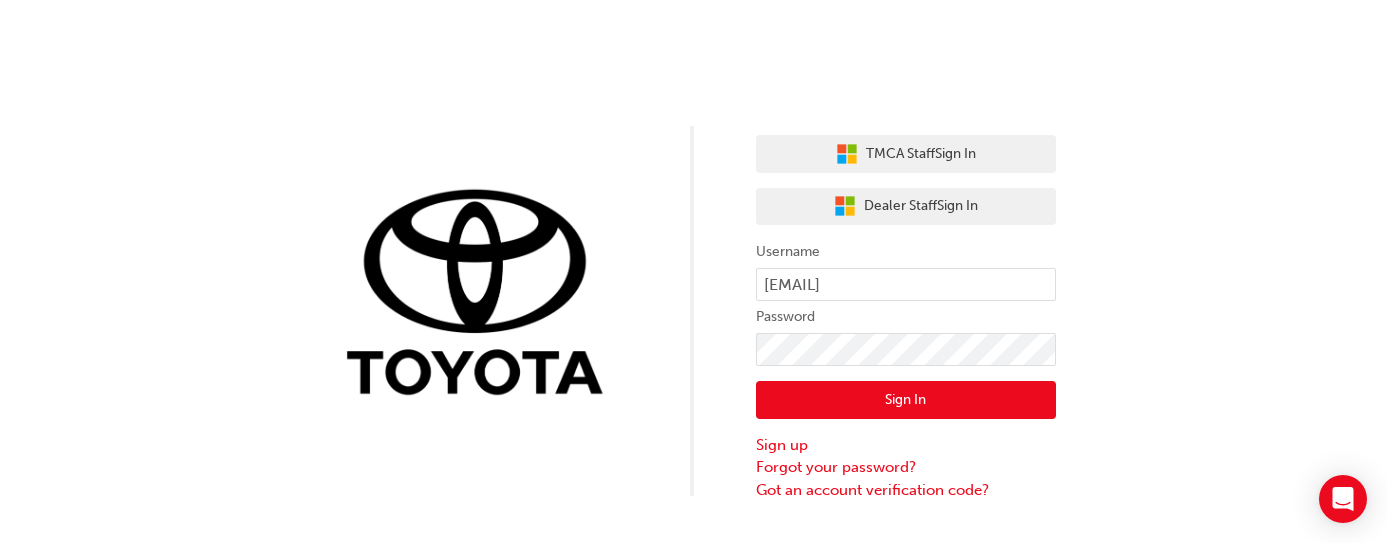 click on "Sign In" at bounding box center (906, 400) 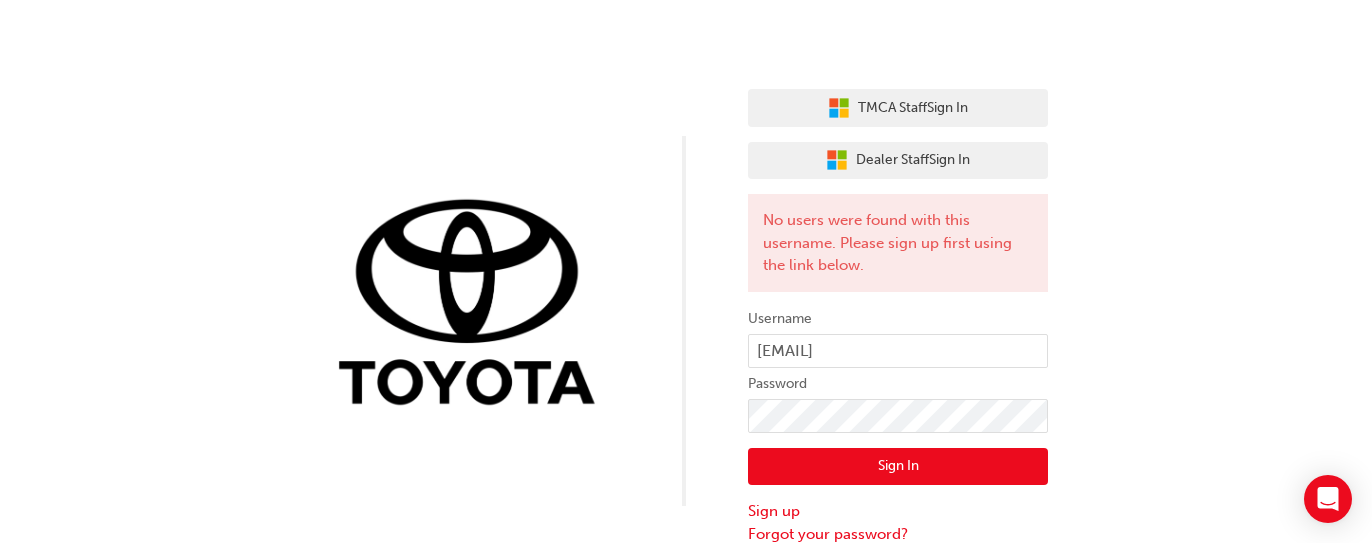 scroll, scrollTop: 71, scrollLeft: 0, axis: vertical 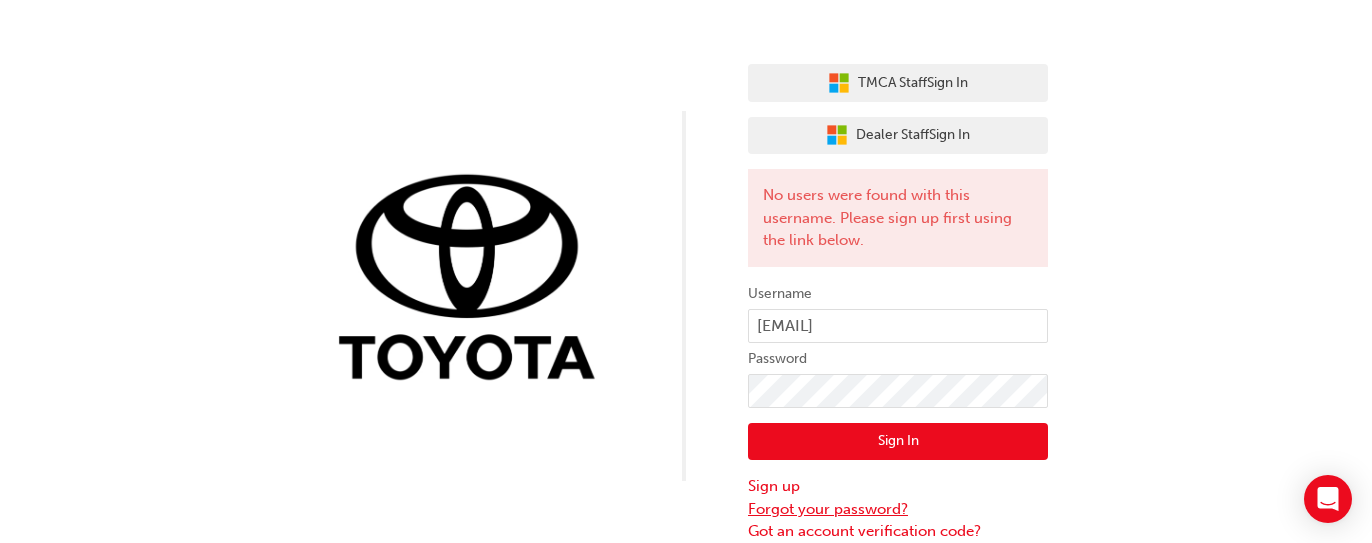 click on "Forgot your password?" at bounding box center (898, 509) 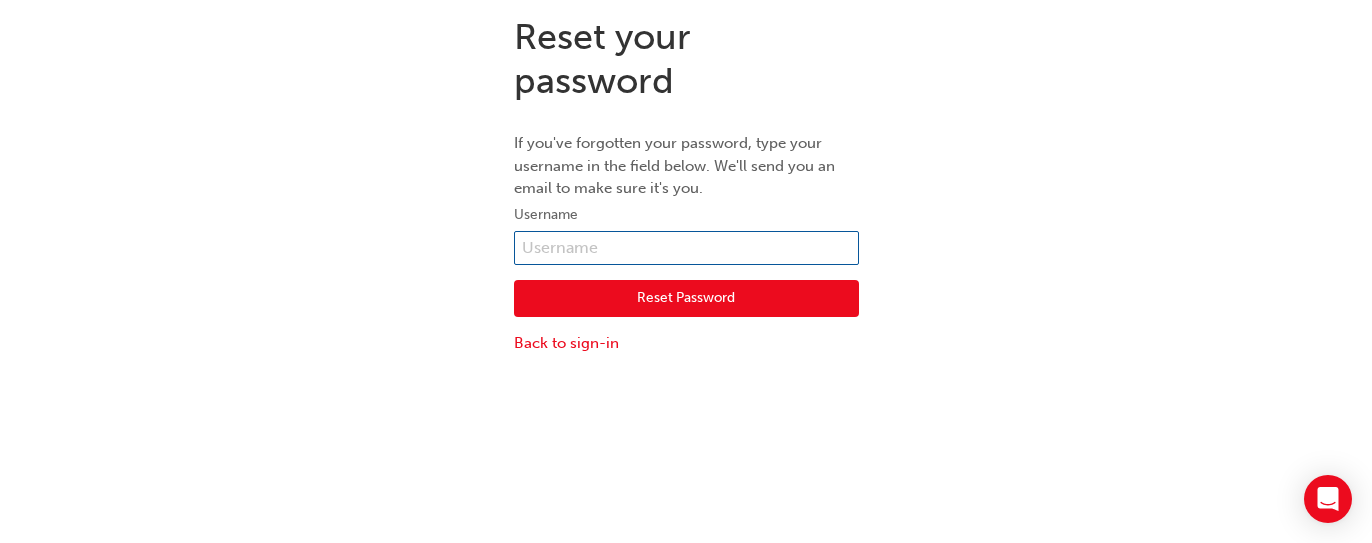 click at bounding box center (686, 248) 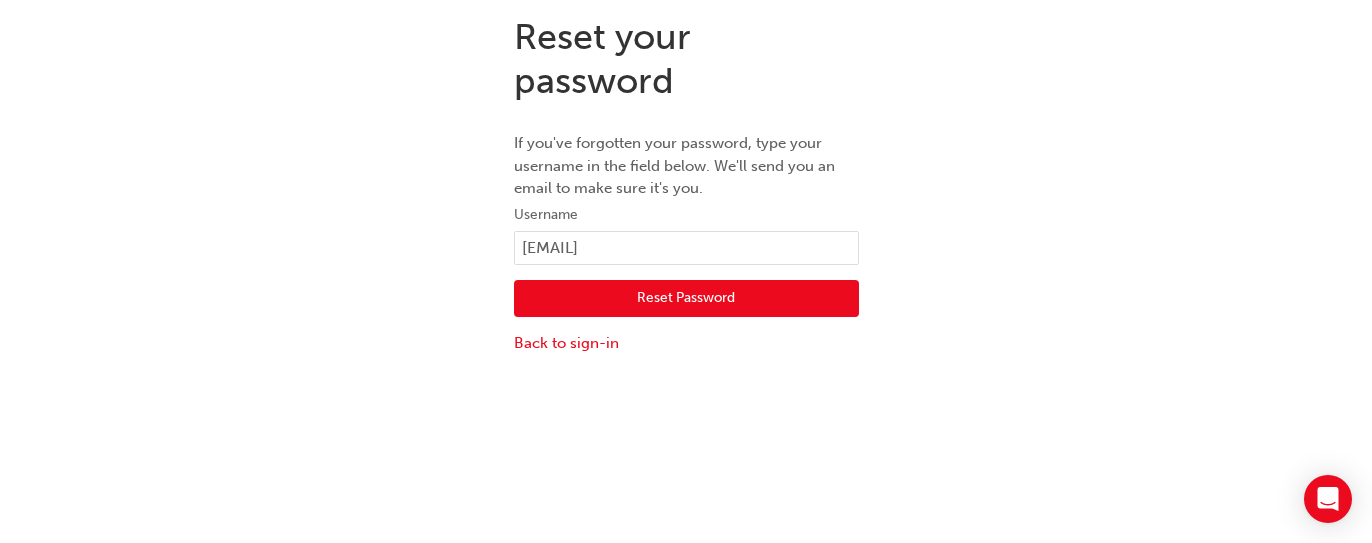 click on "Reset Password" at bounding box center (686, 299) 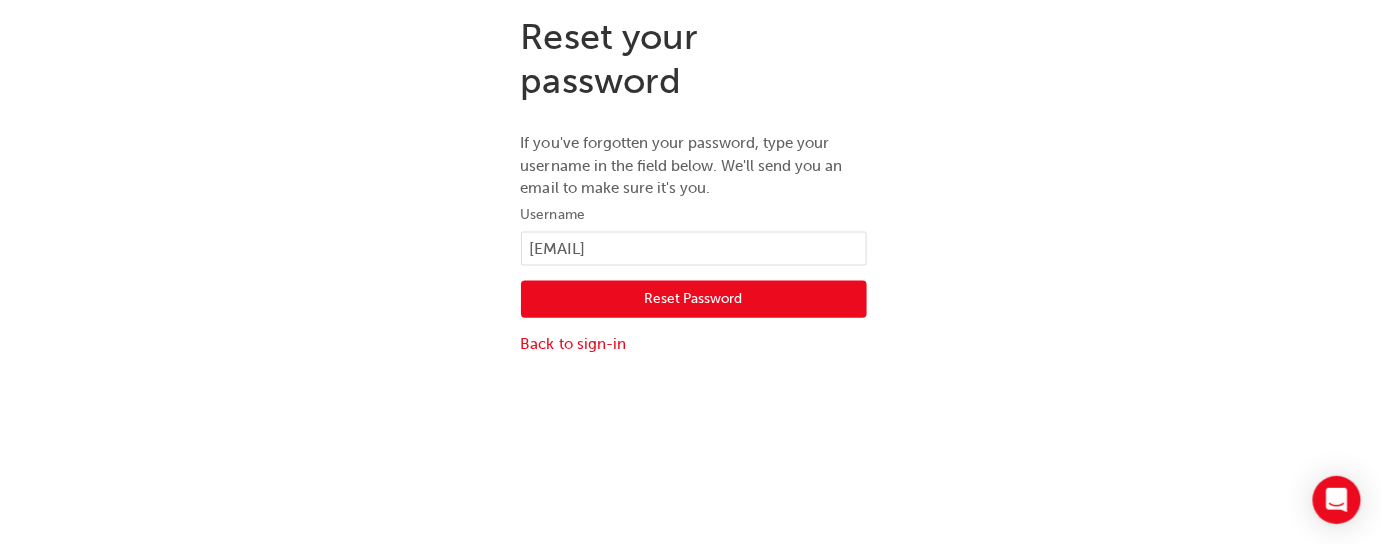 scroll, scrollTop: 0, scrollLeft: 0, axis: both 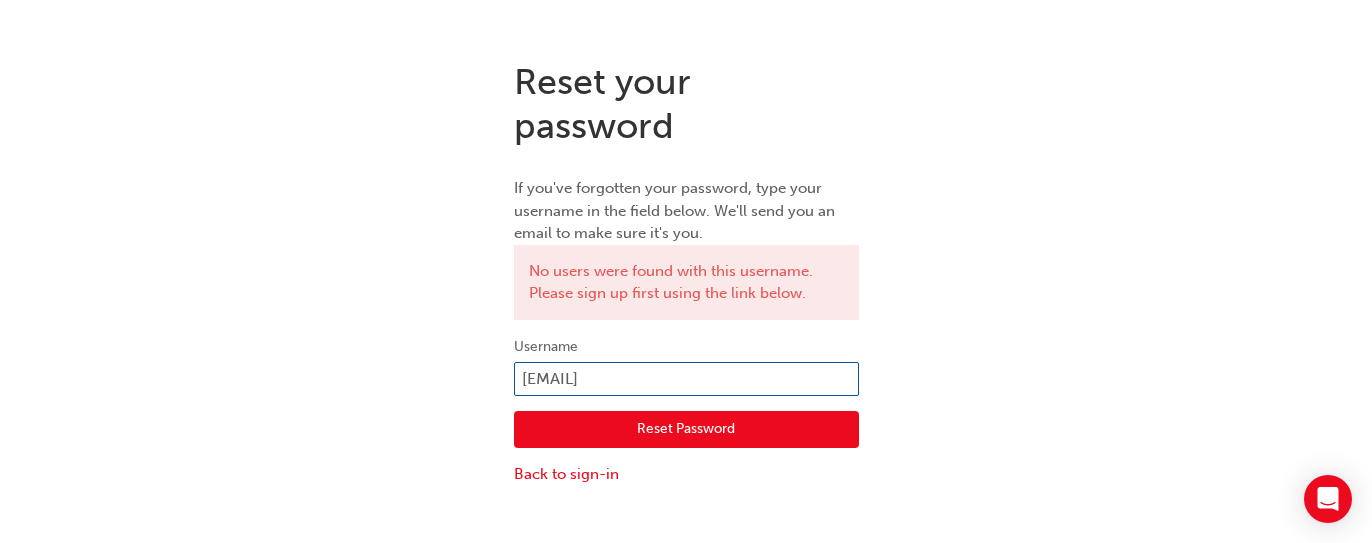 click on "[EMAIL]" at bounding box center (686, 379) 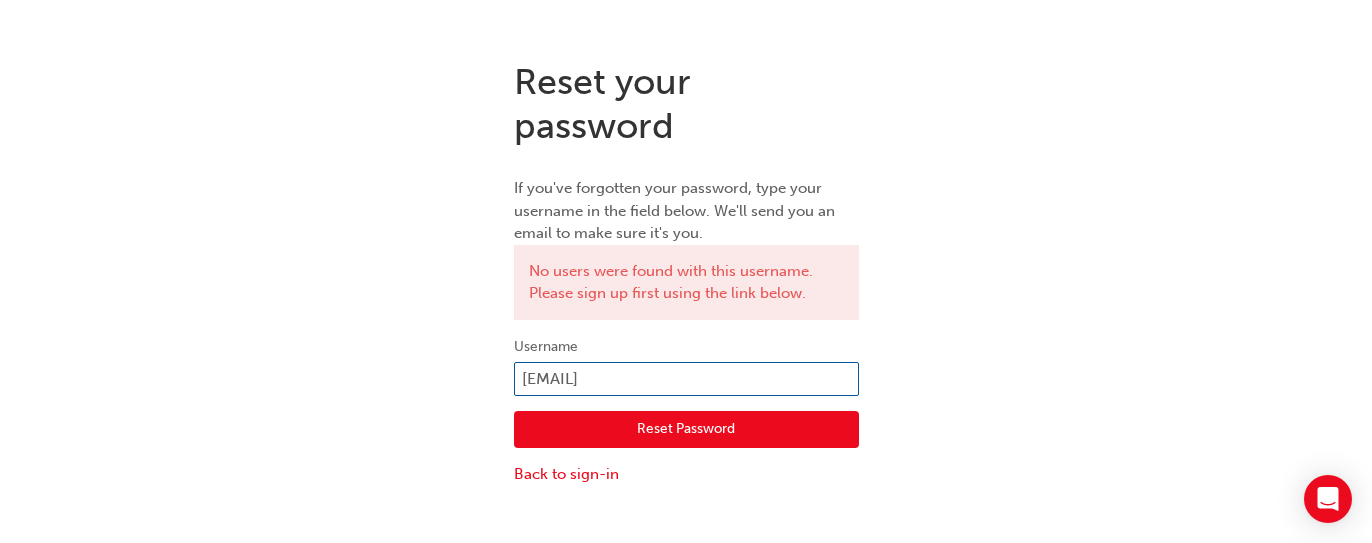 click on "[EMAIL]" at bounding box center [686, 379] 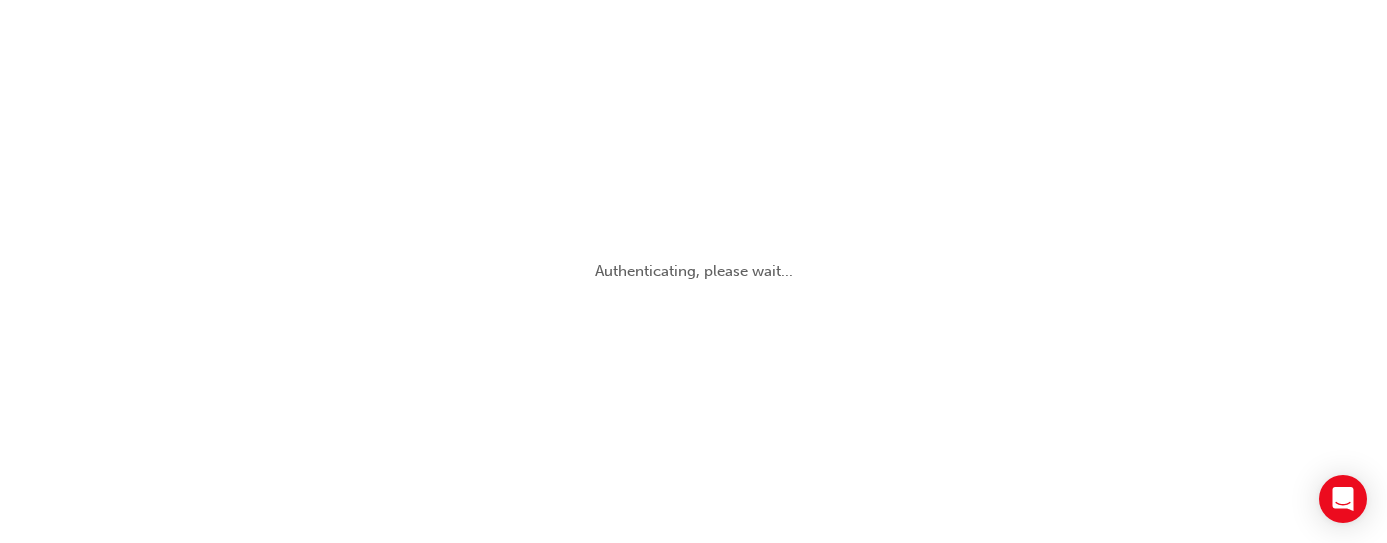 scroll, scrollTop: 0, scrollLeft: 0, axis: both 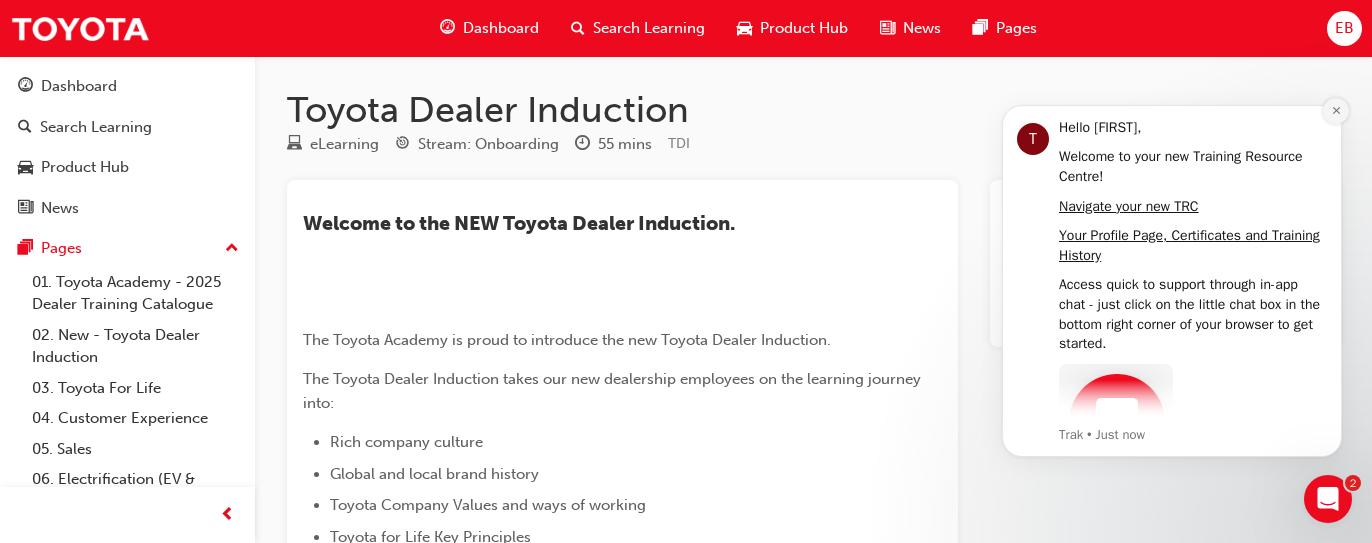 click at bounding box center [1336, 111] 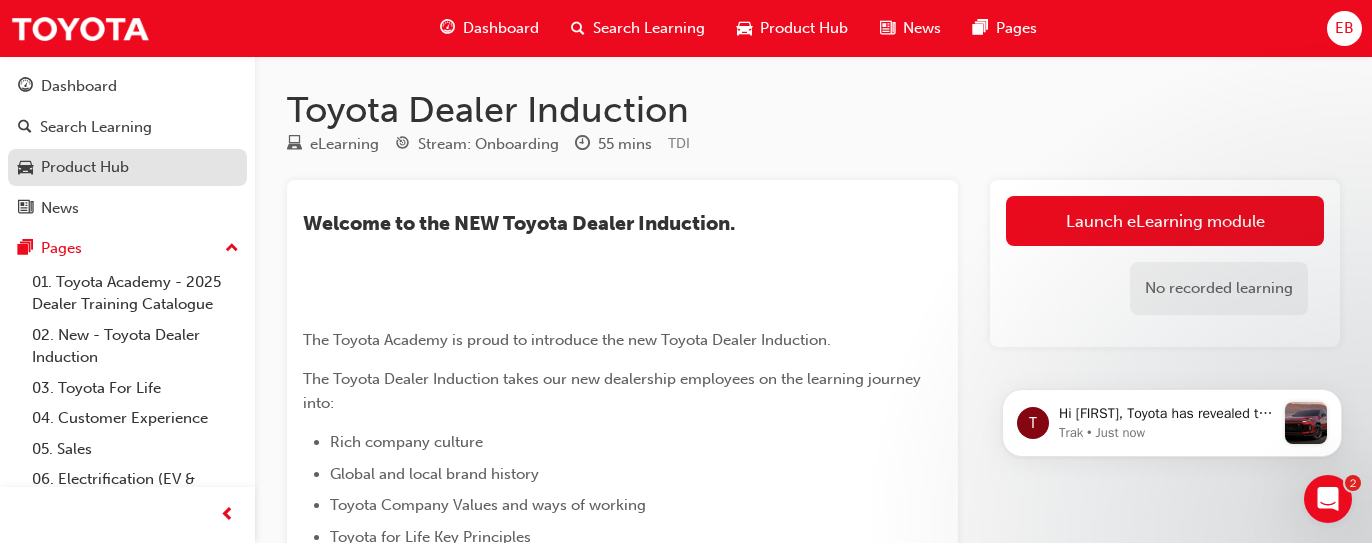 click on "Product Hub" at bounding box center (85, 167) 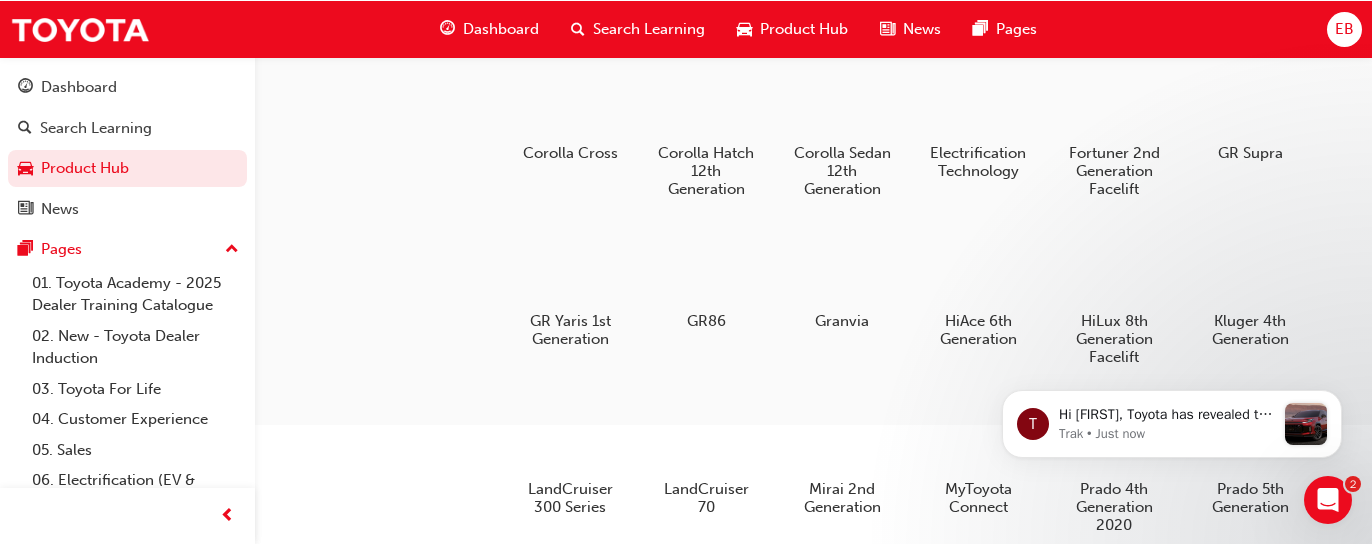 scroll, scrollTop: 0, scrollLeft: 0, axis: both 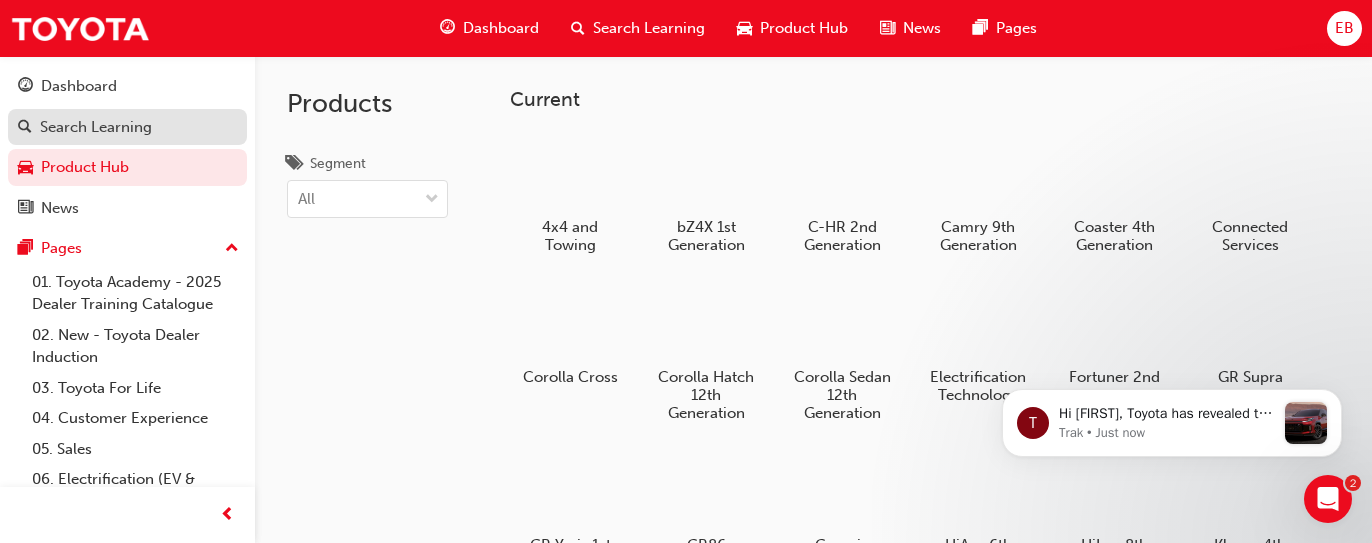 click on "Search Learning" at bounding box center (96, 127) 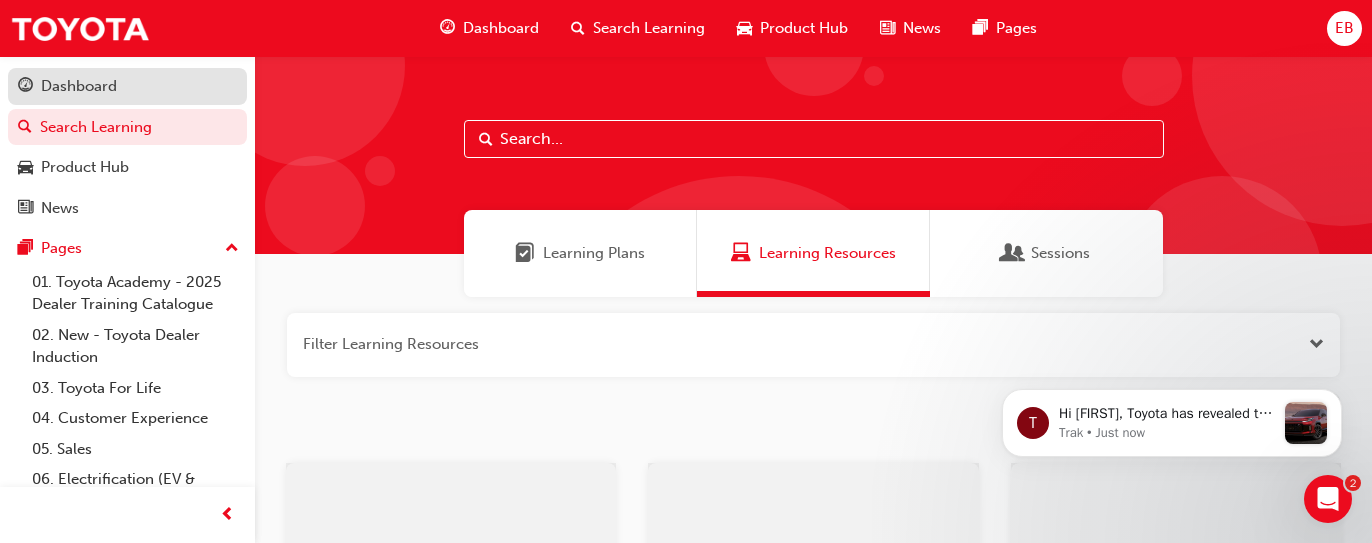 click on "Dashboard" at bounding box center [79, 86] 